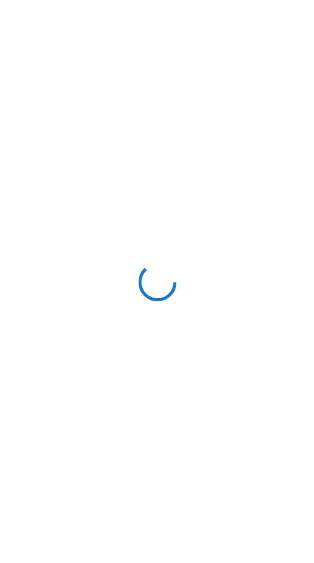 scroll, scrollTop: 0, scrollLeft: 0, axis: both 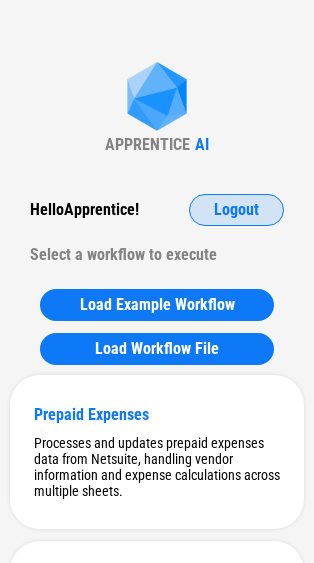 click on "Logout" at bounding box center [236, 210] 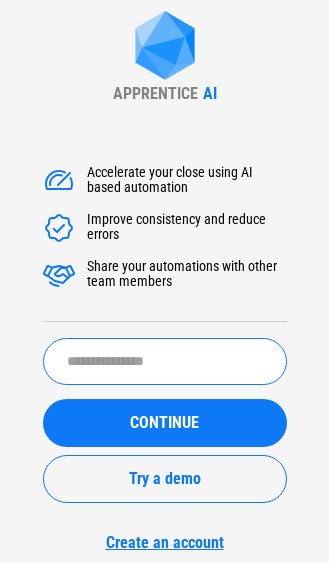 click at bounding box center (165, 361) 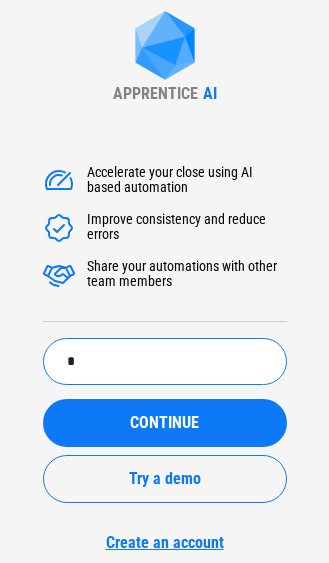 type on "**********" 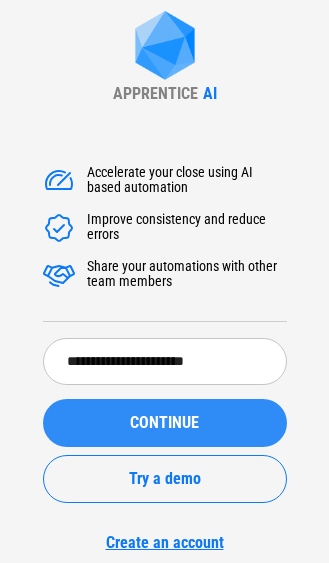 click on "CONTINUE" at bounding box center [165, 423] 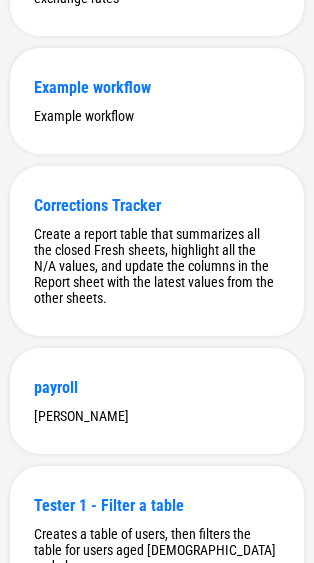 scroll, scrollTop: 8507, scrollLeft: 0, axis: vertical 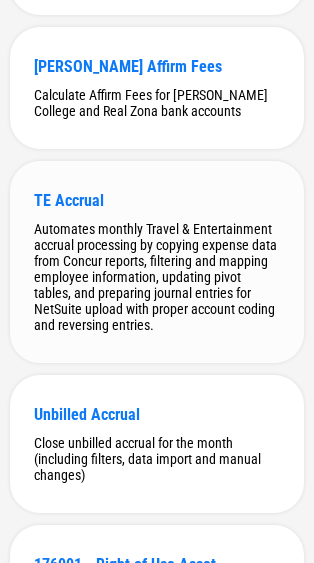 click on "TE Accrual Automates monthly Travel & Entertainment accrual processing by copying expense data from Concur reports, filtering and mapping employee information, updating pivot tables, and preparing journal entries for NetSuite upload with proper account coding and reversing entries." at bounding box center [157, 262] 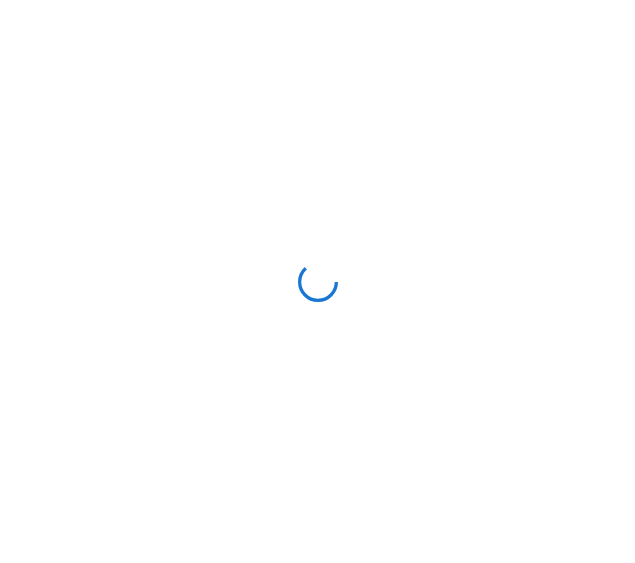 scroll, scrollTop: 0, scrollLeft: 0, axis: both 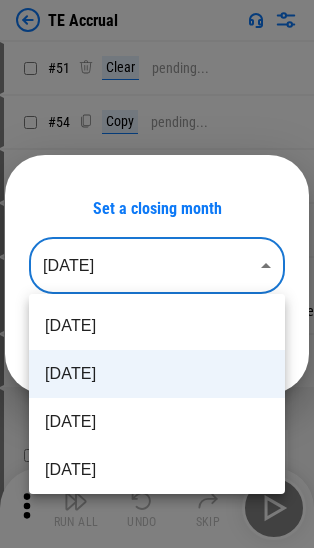 click on "TE Accrual  # 51 Clear pending... # 54 Copy pending... # 57 Paste pending... # 62 Auto Fill pending... # 68 User information Skipping employee mapping update as the table was not found # 78 Update pending... # 79 Manual Change Required Complete the rest of the row, then continue. 0 Values # 89 Set filter pending... # 90 Apply Filter pending... # 91 Clear pending... # 92 Copy pending... # 93 Paste pending... # 95 Set filter pending... # 96 Apply Filter pending... # 98 Remove Rows pending... # 99 Remove filter pending... # 103 Refresh Pivot Table pending... # 104 Manual Change Required Please make sure all the rows are expanded in the pivot table. # 110 Clear pending... # 111 Update pending... # 112 Update pending... # 113 Update pending... # 114 Update pending... # 115 Update pending... # 119 Copy pending... # 122 Paste Values pending... # 123 Paste Values pending... # 125 Copy pending... # 126 Paste pending... # 127 Copy pending... # 128 Paste pending... # 129 Copy pending... # 130 Paste pending... #" at bounding box center [157, 274] 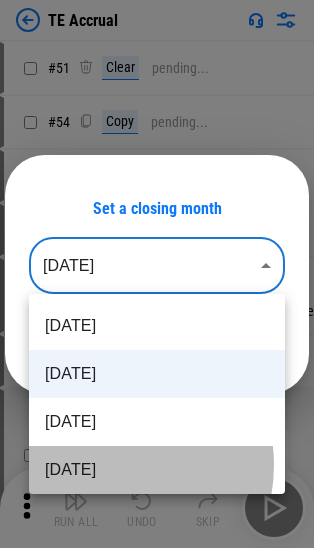 click on "Apr 2025" at bounding box center (157, 470) 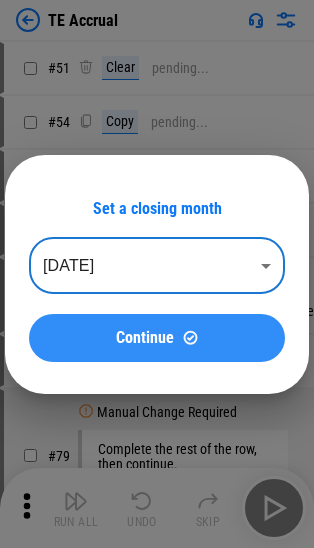 click on "Continue" at bounding box center (157, 338) 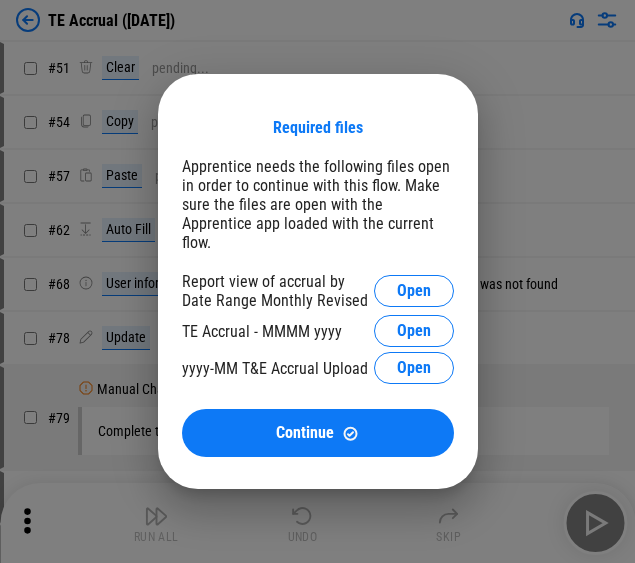 click on "TE Accrual - MMMM yyyy" at bounding box center [262, 331] 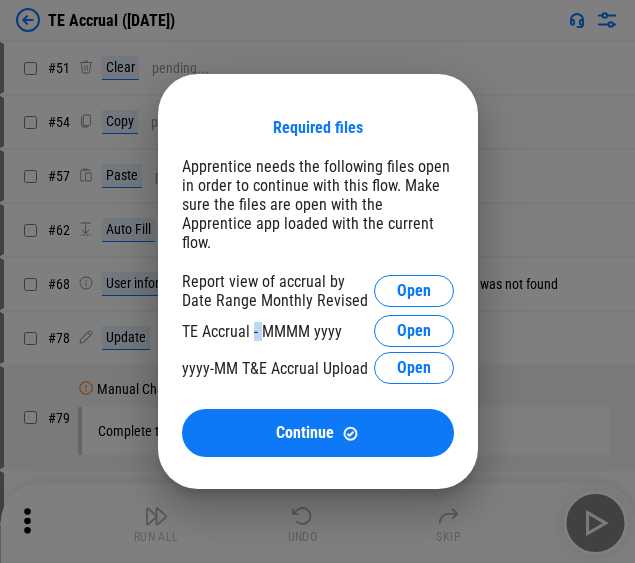 click on "TE Accrual - MMMM yyyy" at bounding box center (262, 331) 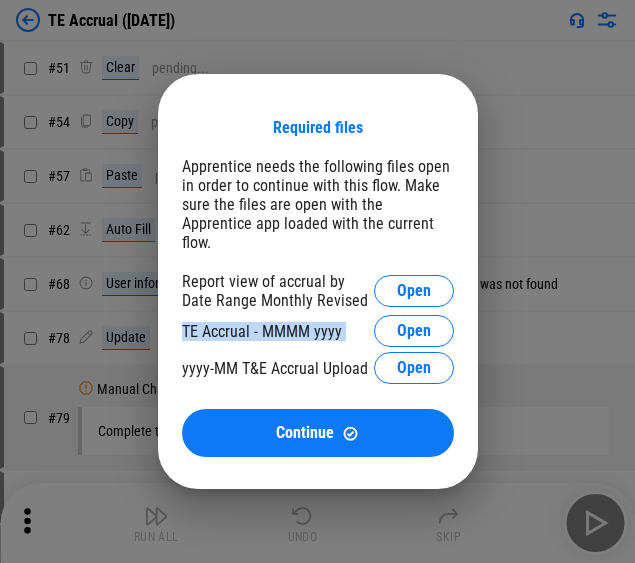 click on "TE Accrual - MMMM yyyy" at bounding box center (262, 331) 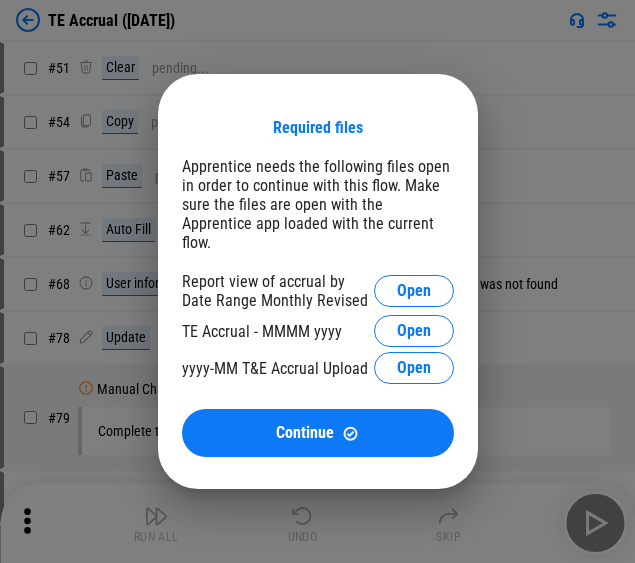 click on "yyyy-MM T&E Accrual Upload" at bounding box center [275, 368] 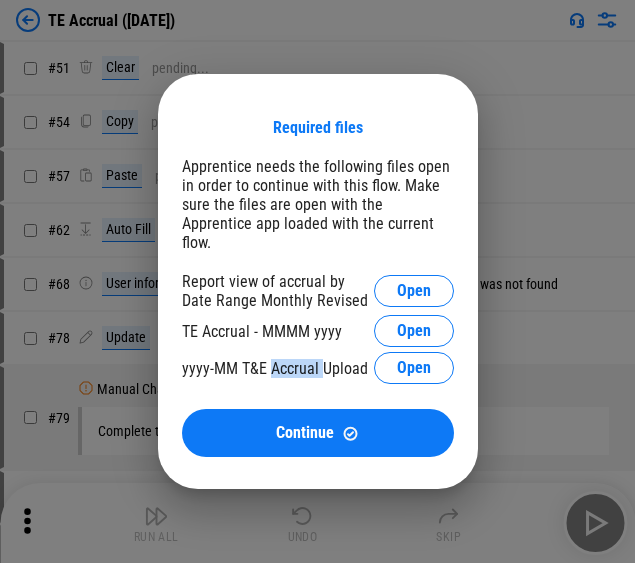 click on "yyyy-MM T&E Accrual Upload" at bounding box center (275, 368) 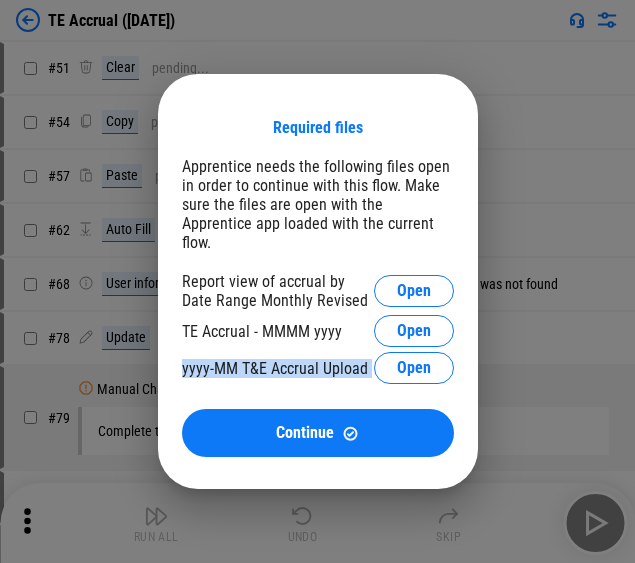 click on "yyyy-MM T&E Accrual Upload" at bounding box center [275, 368] 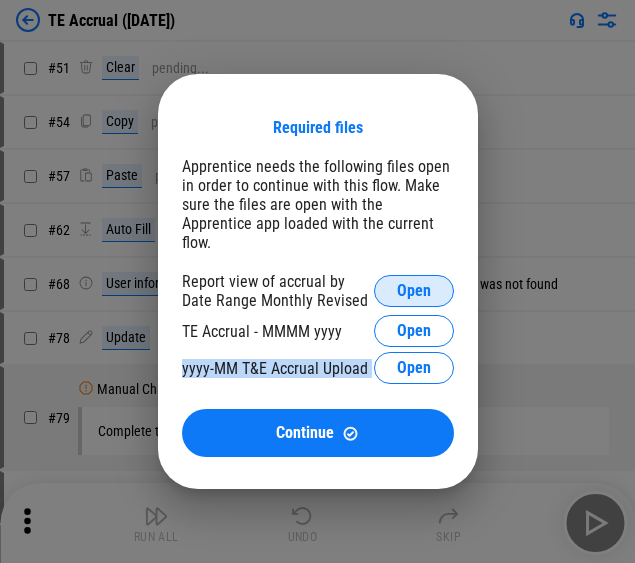 click on "Open" at bounding box center [414, 291] 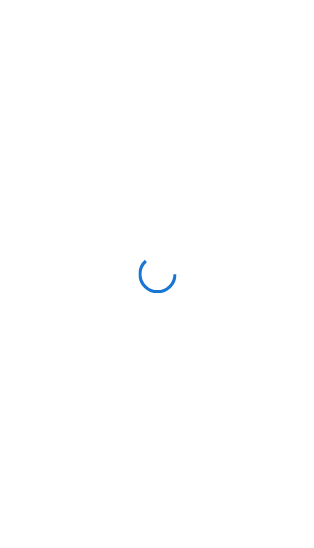 scroll, scrollTop: 0, scrollLeft: 0, axis: both 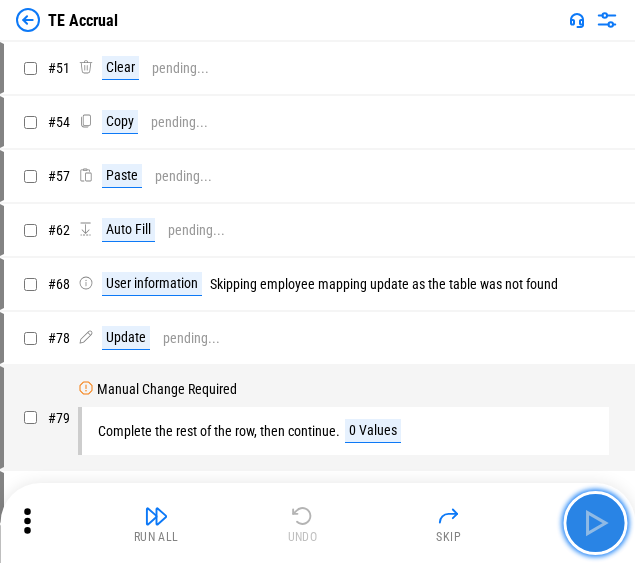 click at bounding box center [595, 523] 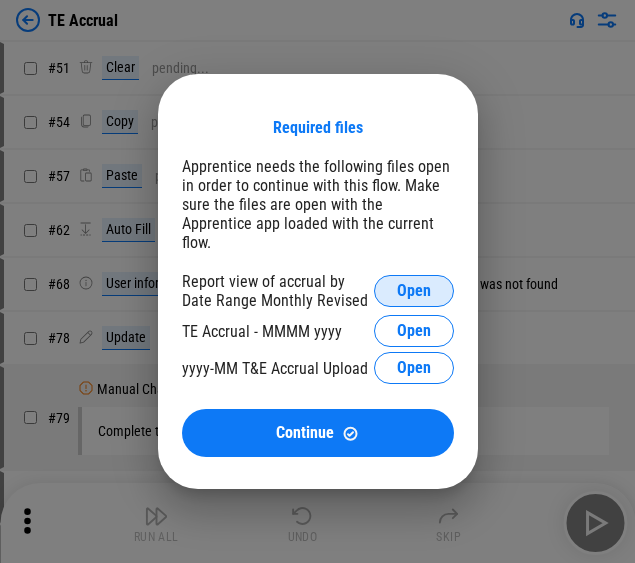click on "Open" at bounding box center [414, 291] 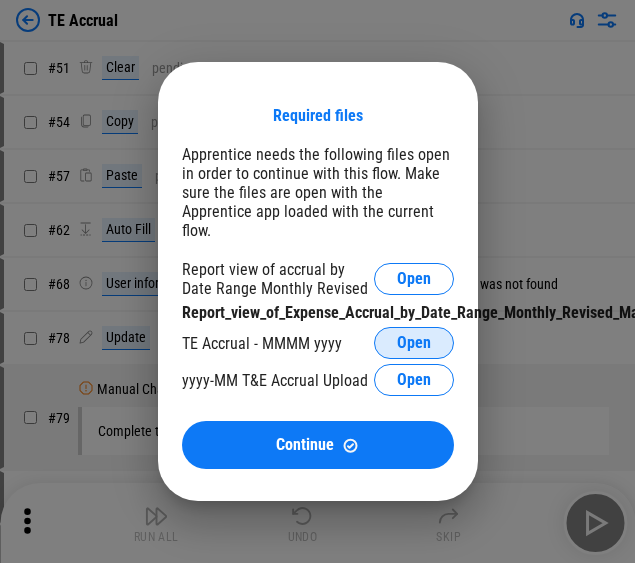click on "Open" at bounding box center (414, 343) 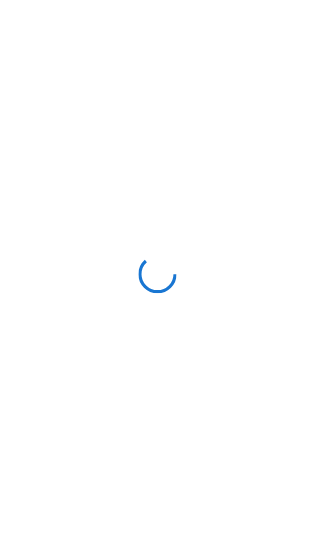 scroll, scrollTop: 0, scrollLeft: 0, axis: both 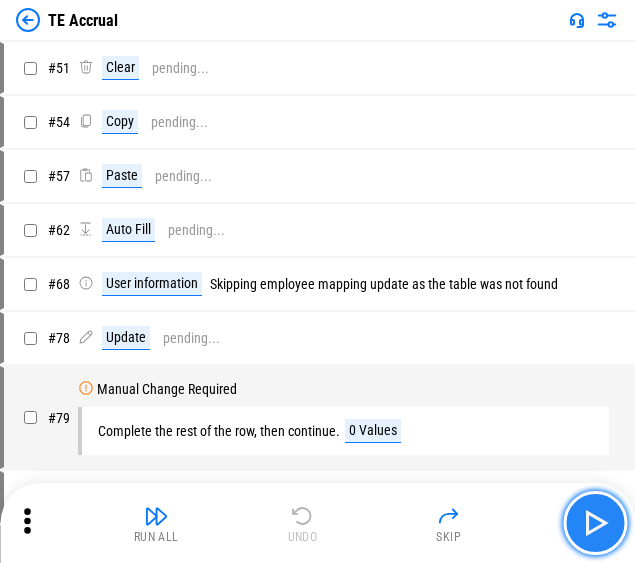 click at bounding box center [595, 523] 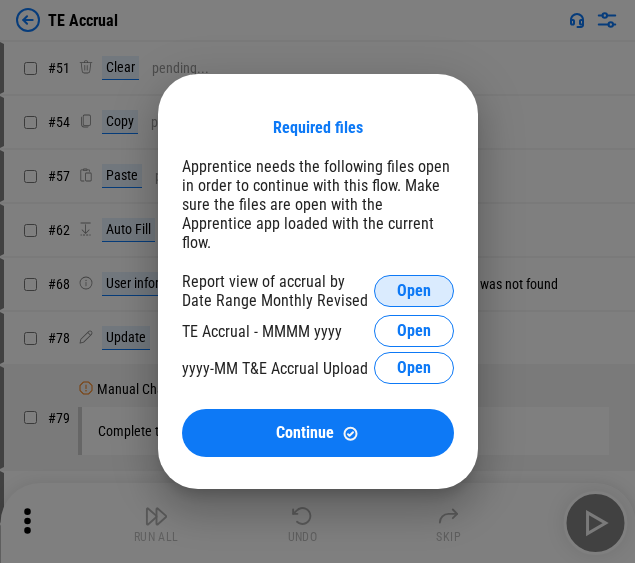 click on "Open" at bounding box center (414, 291) 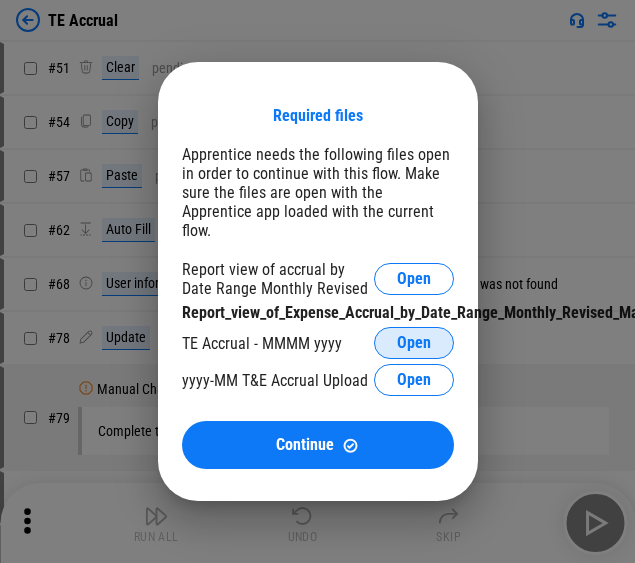 click on "Open" at bounding box center [414, 343] 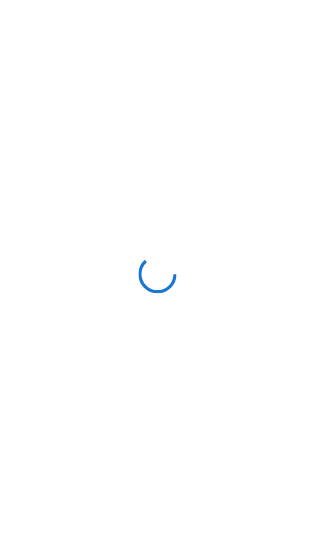 scroll, scrollTop: 0, scrollLeft: 0, axis: both 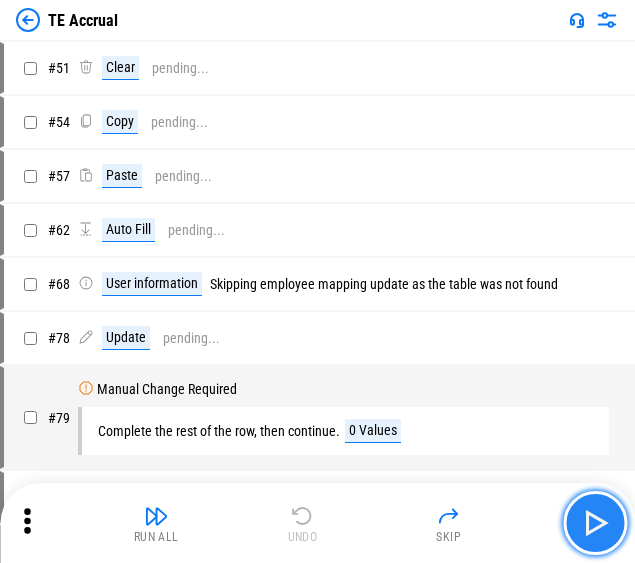 click at bounding box center [595, 523] 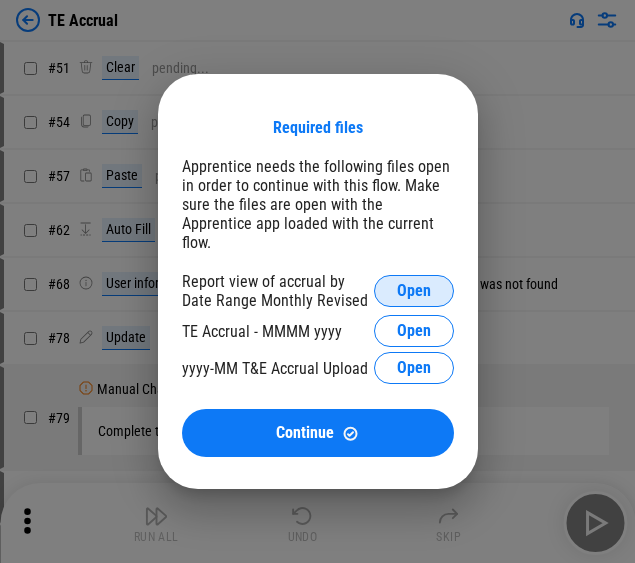 click on "Open" at bounding box center (414, 291) 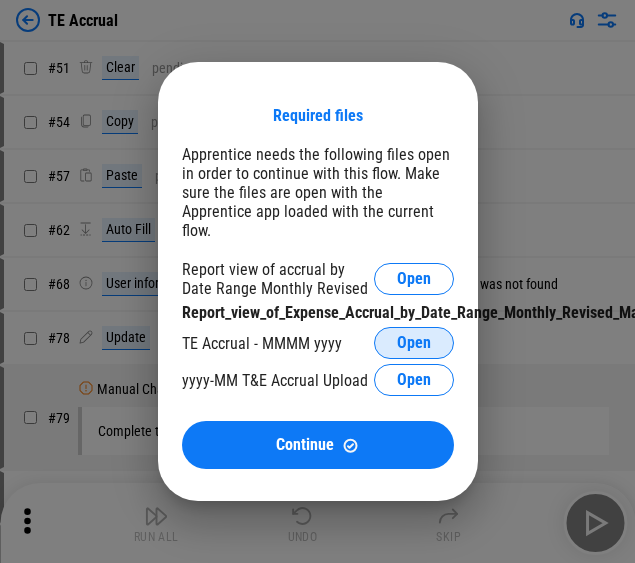 click on "Open" at bounding box center (414, 343) 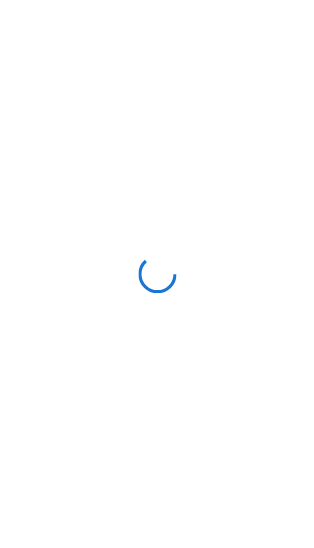 scroll, scrollTop: 0, scrollLeft: 0, axis: both 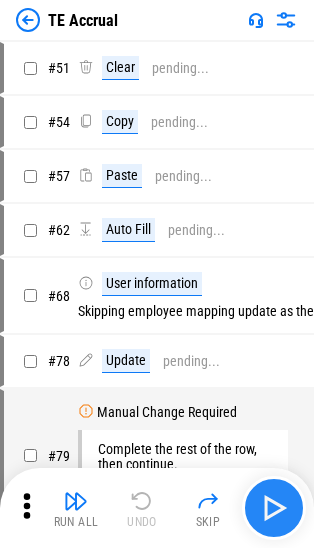 click at bounding box center (274, 508) 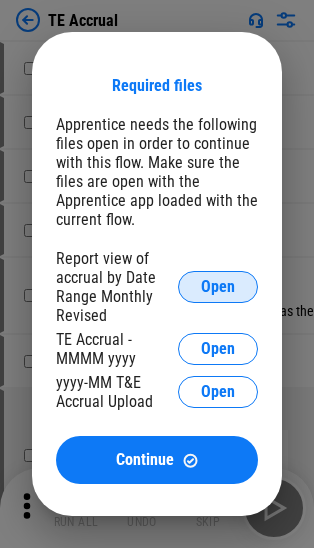 click on "Open" at bounding box center [218, 287] 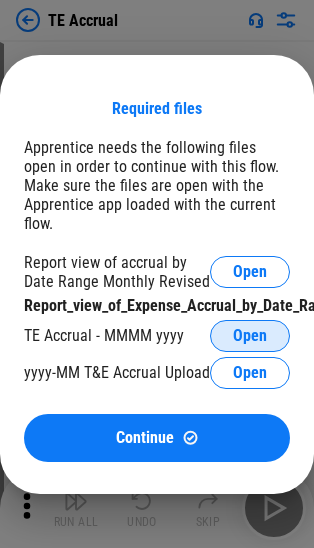 click on "Open" at bounding box center [250, 336] 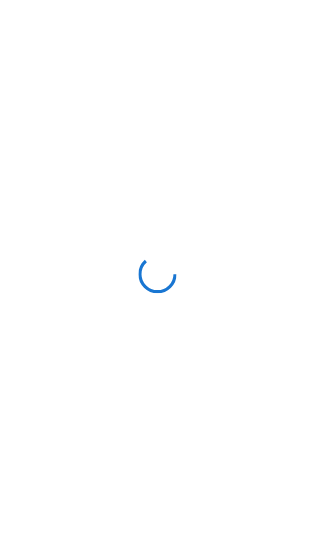 scroll, scrollTop: 0, scrollLeft: 0, axis: both 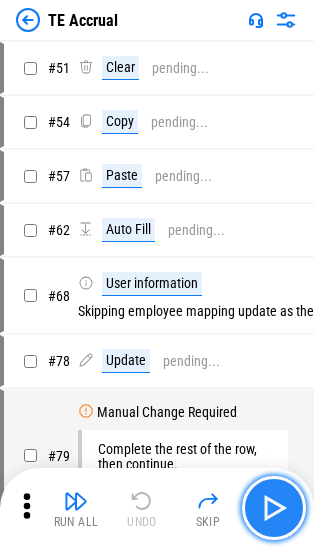 click at bounding box center (274, 508) 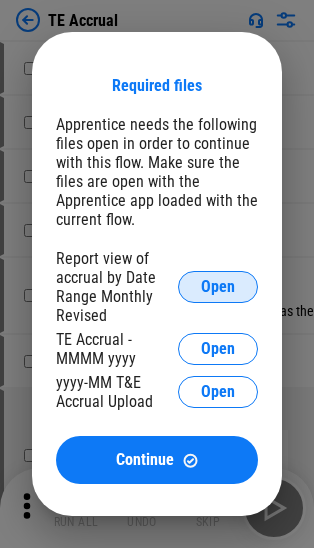 click on "Open" at bounding box center [218, 287] 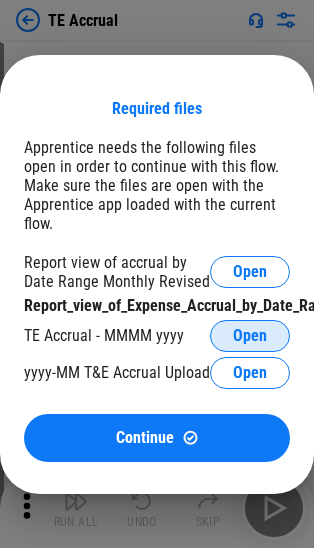 click on "Open" at bounding box center [250, 336] 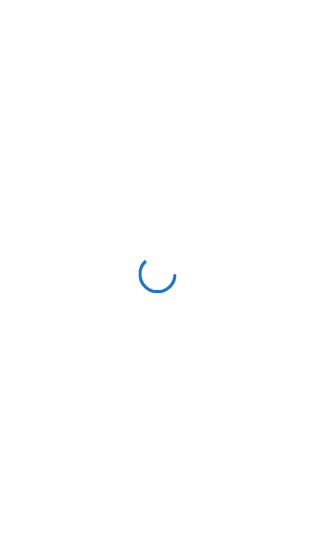 scroll, scrollTop: 0, scrollLeft: 0, axis: both 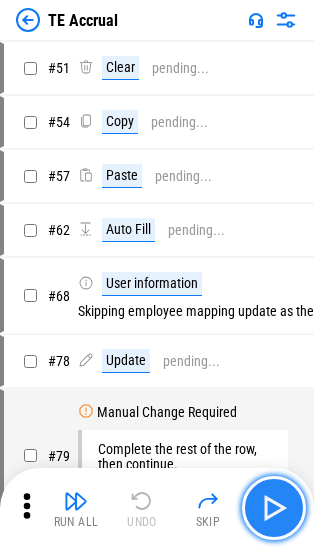 click at bounding box center [274, 508] 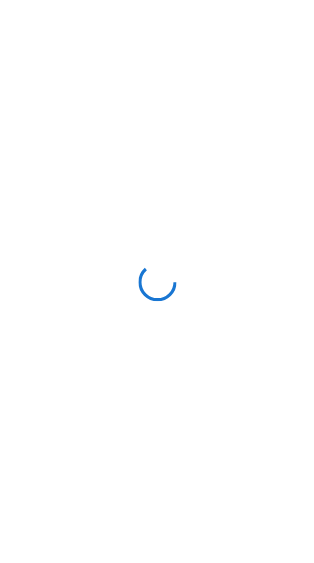 scroll, scrollTop: 0, scrollLeft: 0, axis: both 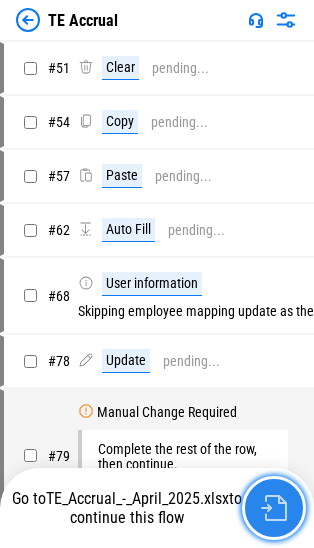 click at bounding box center [274, 508] 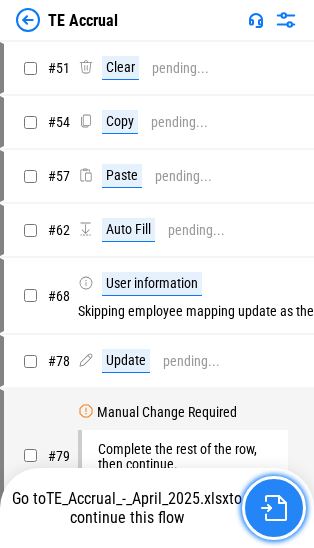 click at bounding box center [274, 508] 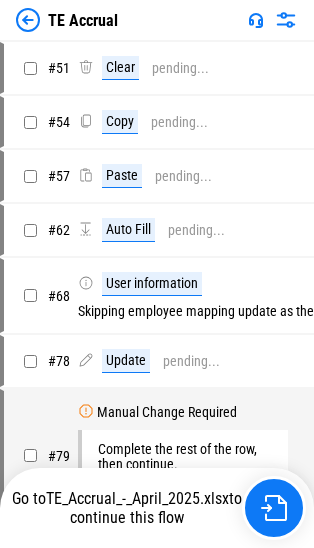 click on "Go to  TE_Accrual_-_April_2025.xlsx  to continue this flow" at bounding box center (127, 508) 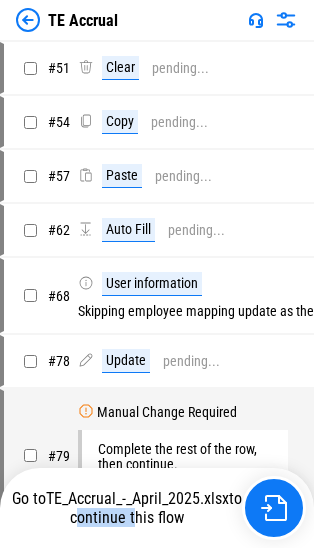 click on "Go to  TE_Accrual_-_April_2025.xlsx  to continue this flow" at bounding box center [127, 508] 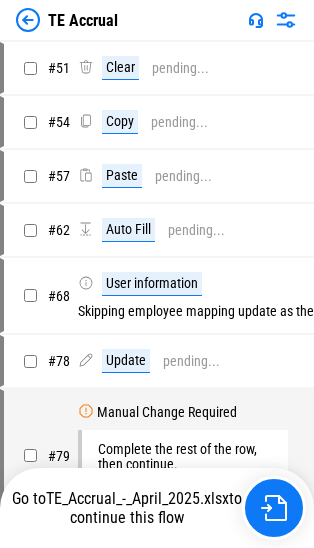 click on "TE Accrual" at bounding box center [157, 20] 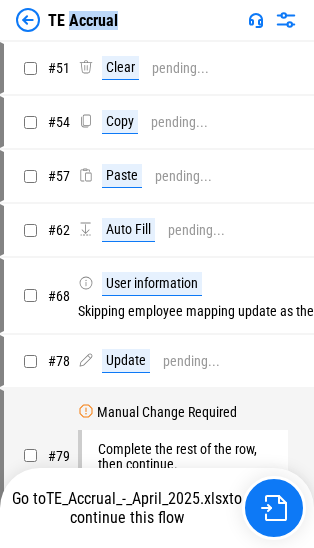 click on "TE Accrual" at bounding box center (83, 20) 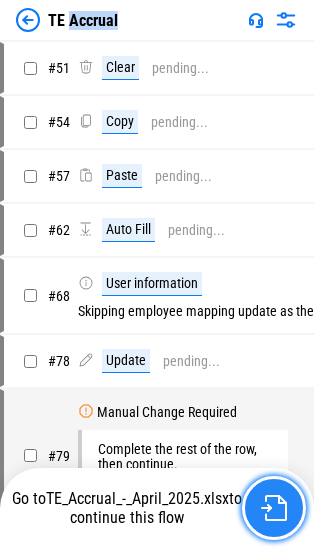 click at bounding box center (274, 508) 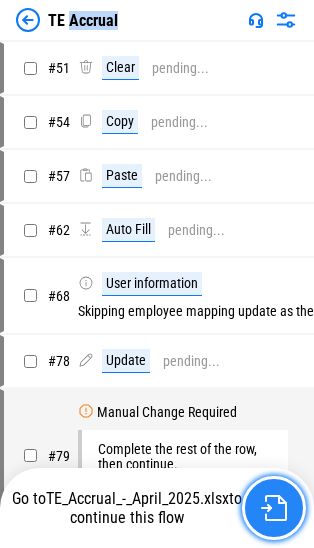 click at bounding box center [274, 508] 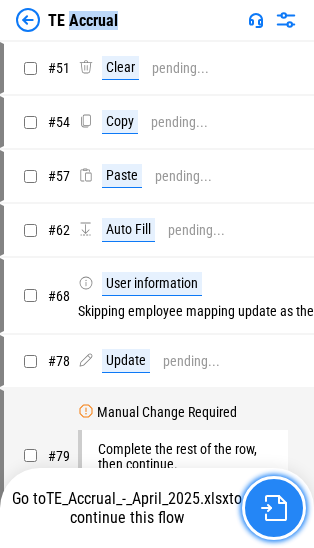 click at bounding box center [274, 508] 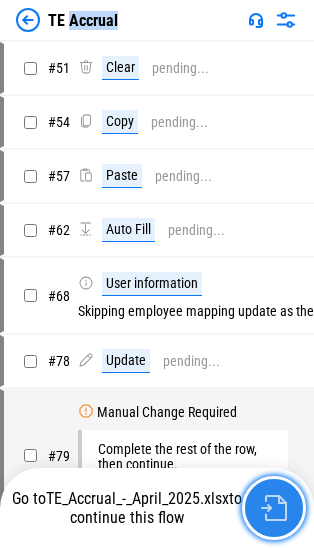 click at bounding box center [274, 508] 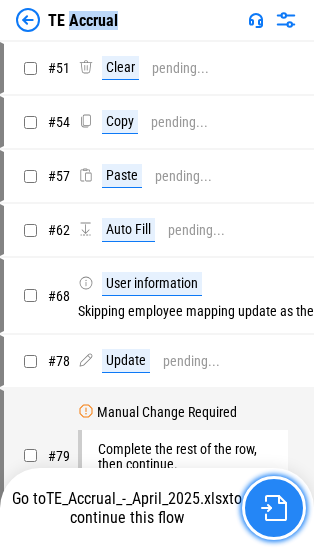 click at bounding box center (274, 508) 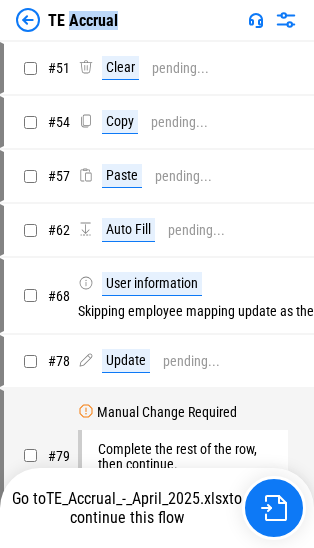 click on "TE Accrual" at bounding box center [83, 20] 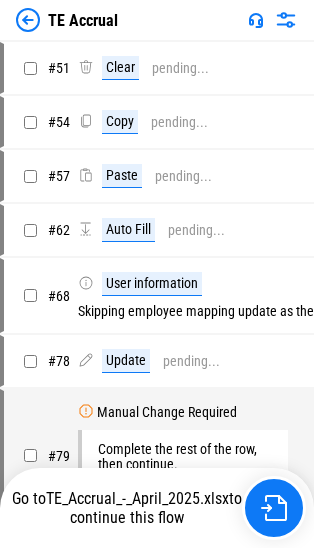 click on "TE Accrual" at bounding box center (157, 20) 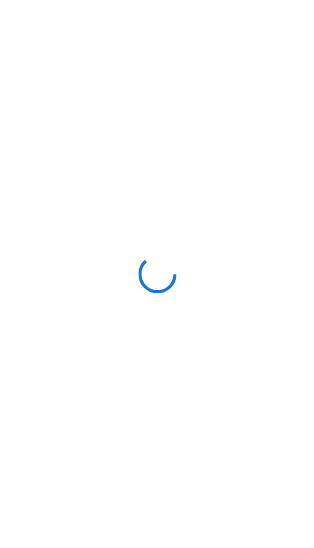 scroll, scrollTop: 0, scrollLeft: 0, axis: both 